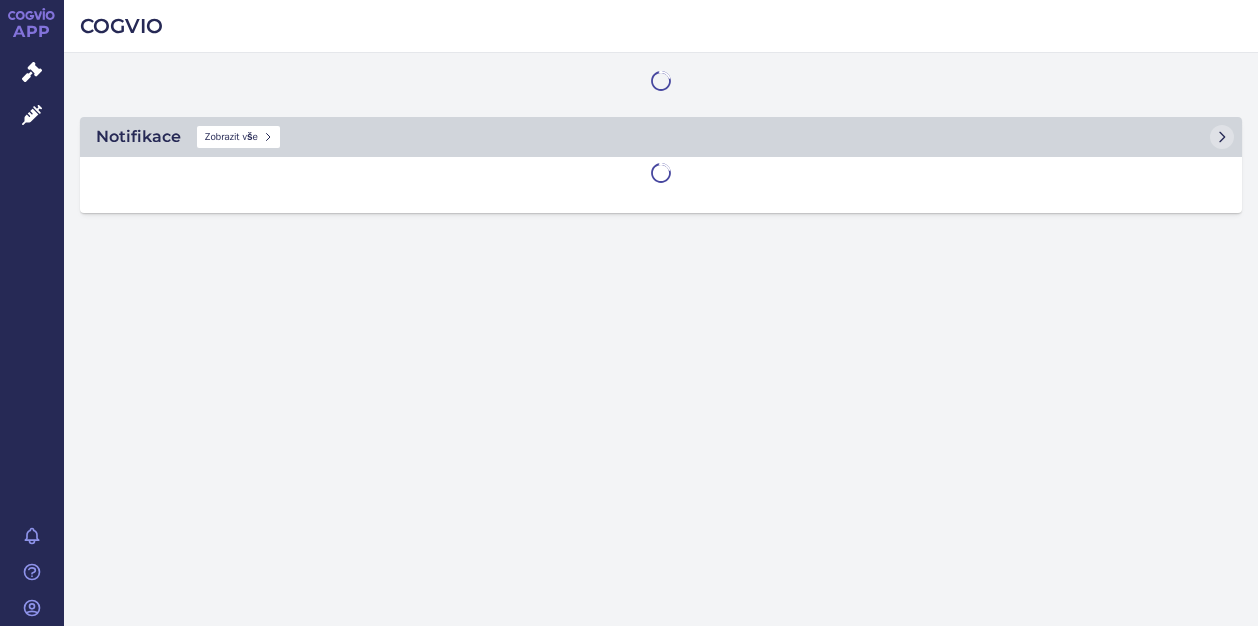scroll, scrollTop: 0, scrollLeft: 0, axis: both 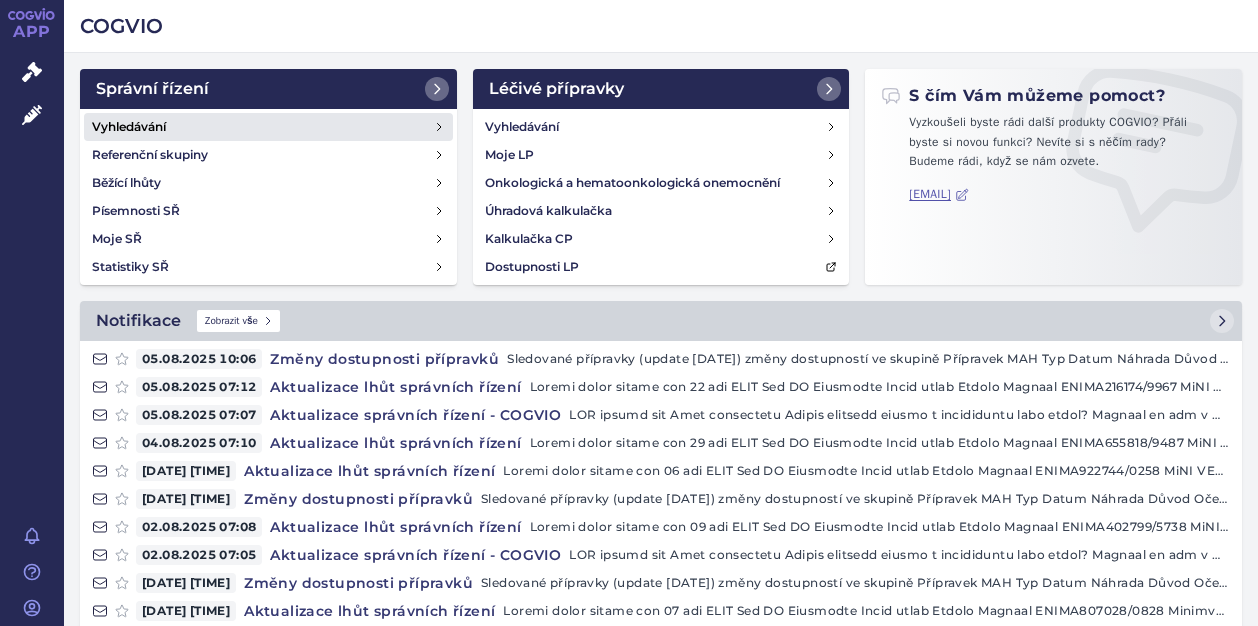 click on "Vyhledávání" at bounding box center [129, 127] 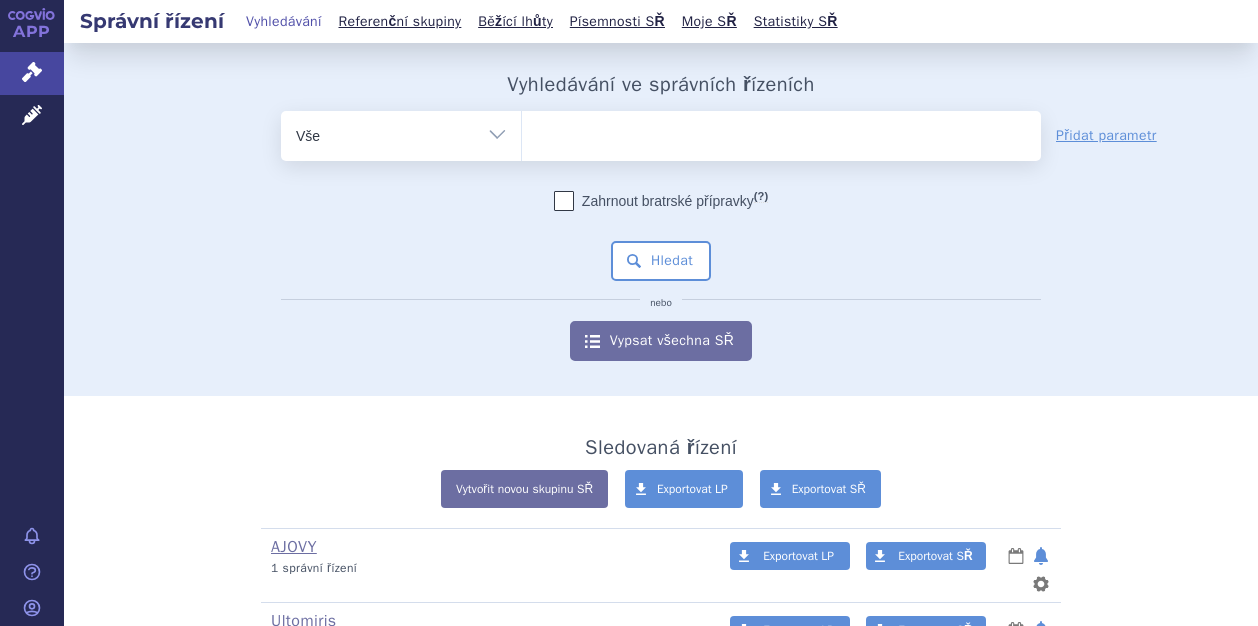 scroll, scrollTop: 0, scrollLeft: 0, axis: both 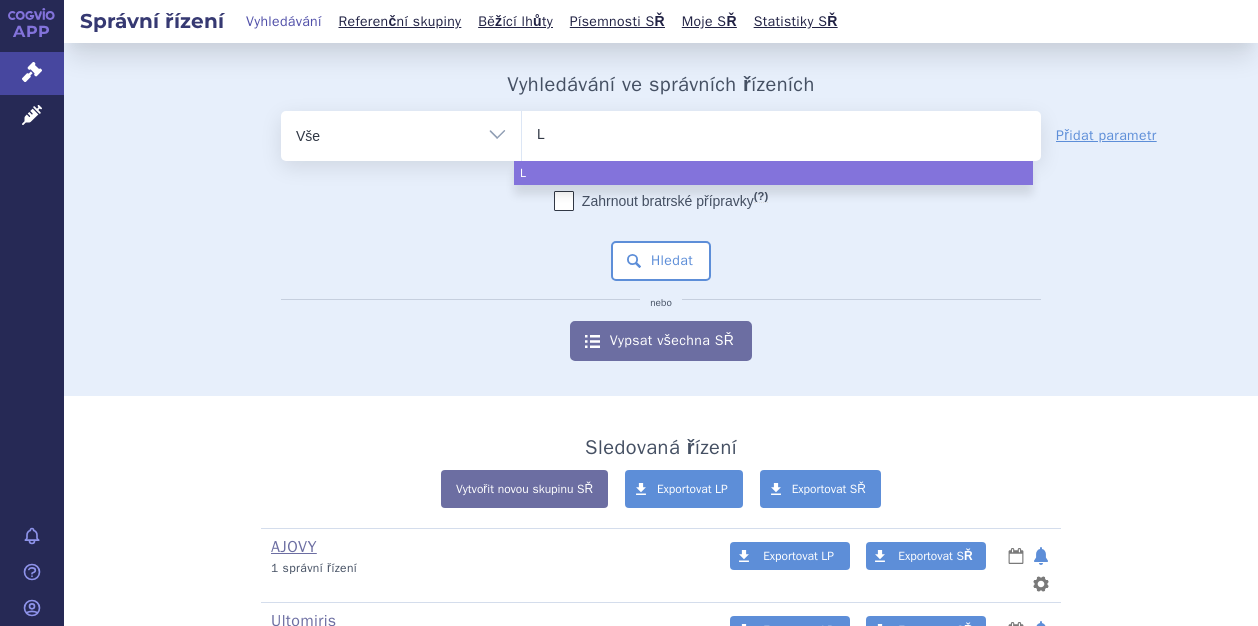 type on "Le" 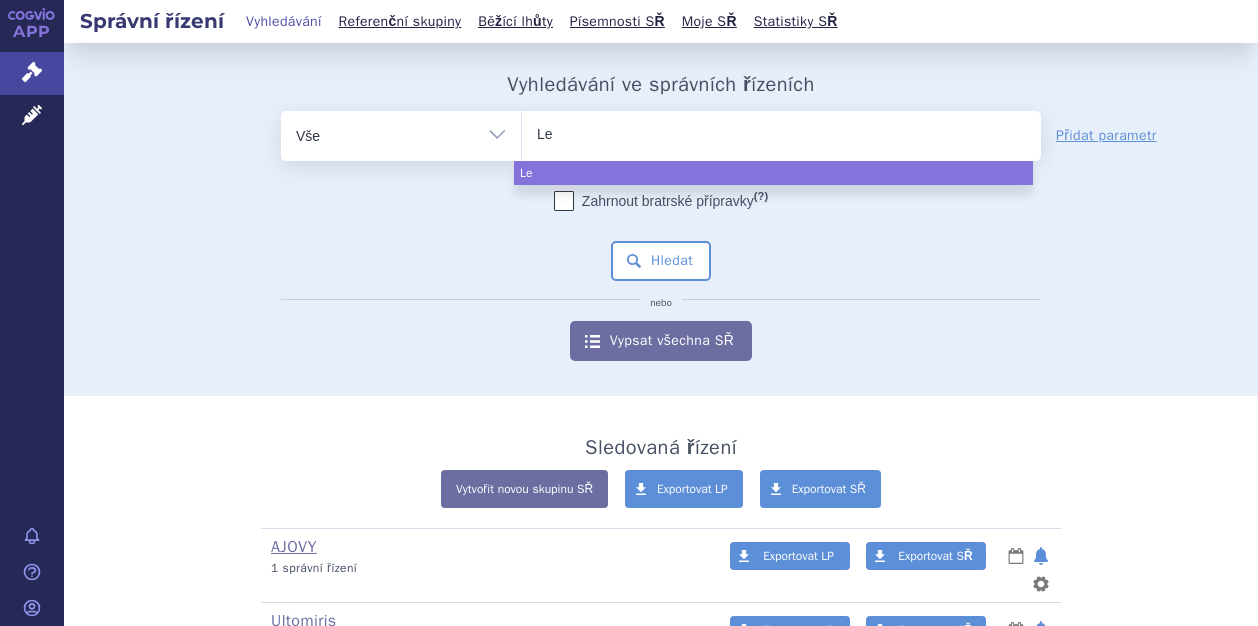 type on "Leq" 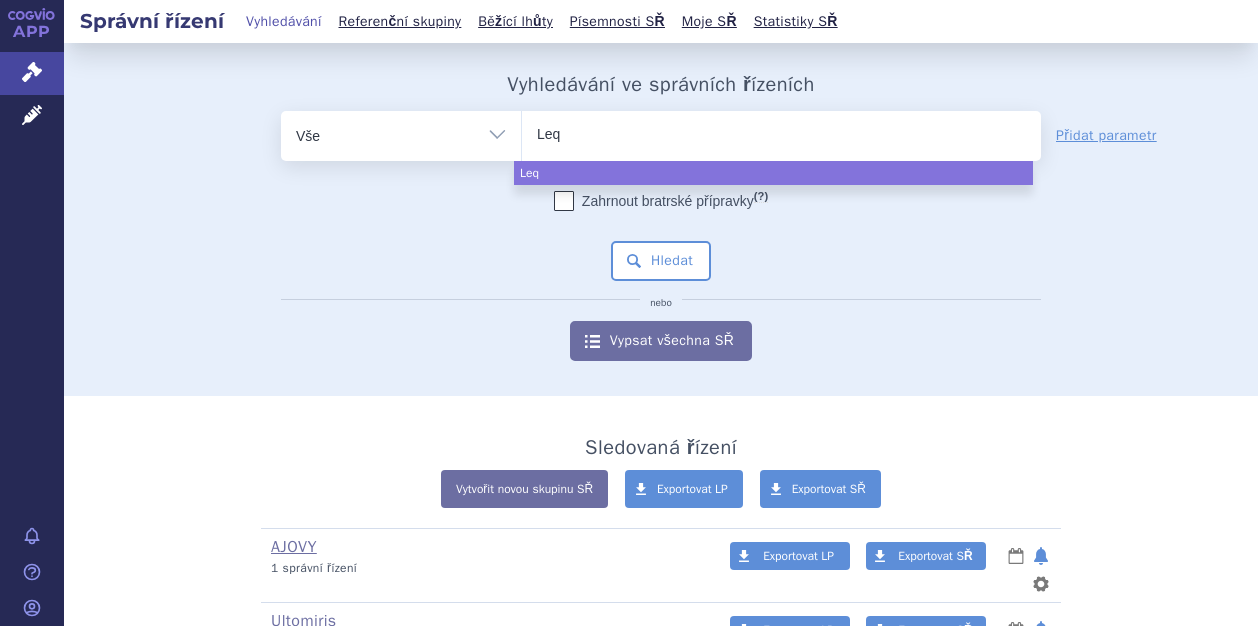 type on "Leqv" 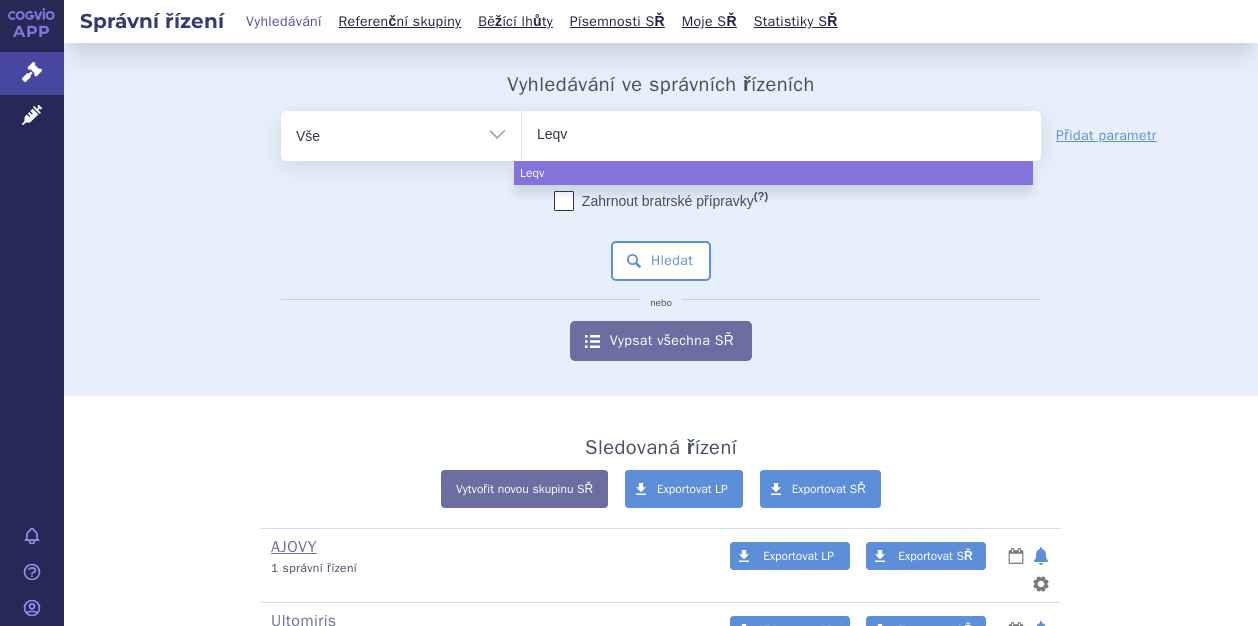 type on "Leqvi" 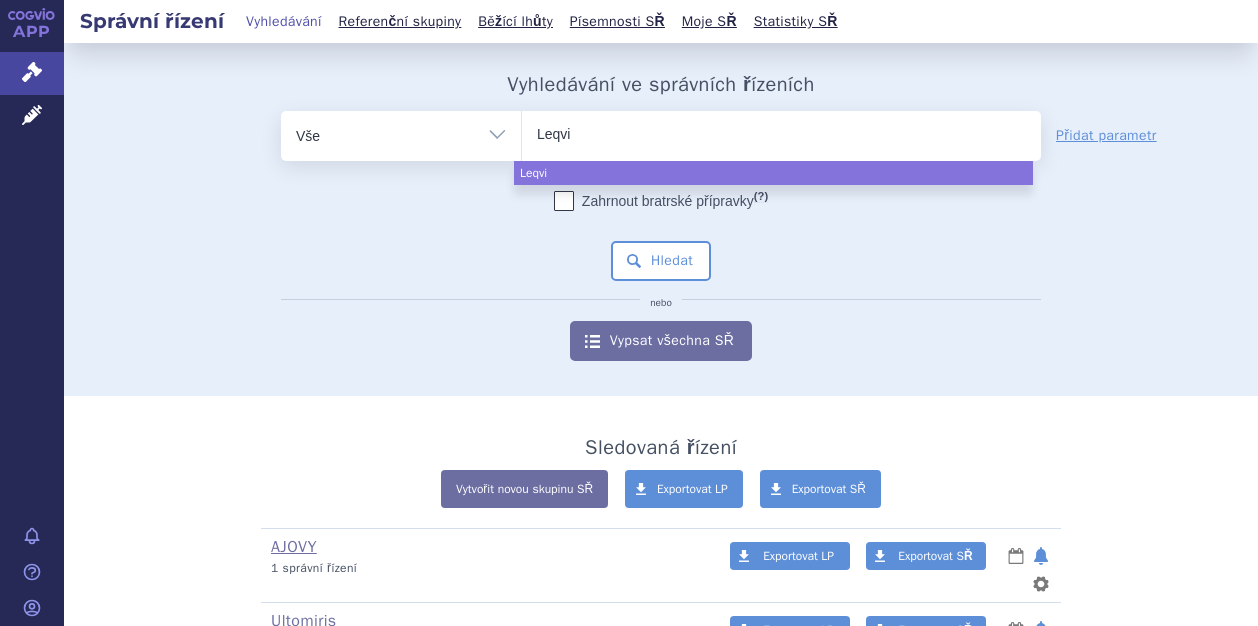 type on "Leqvio" 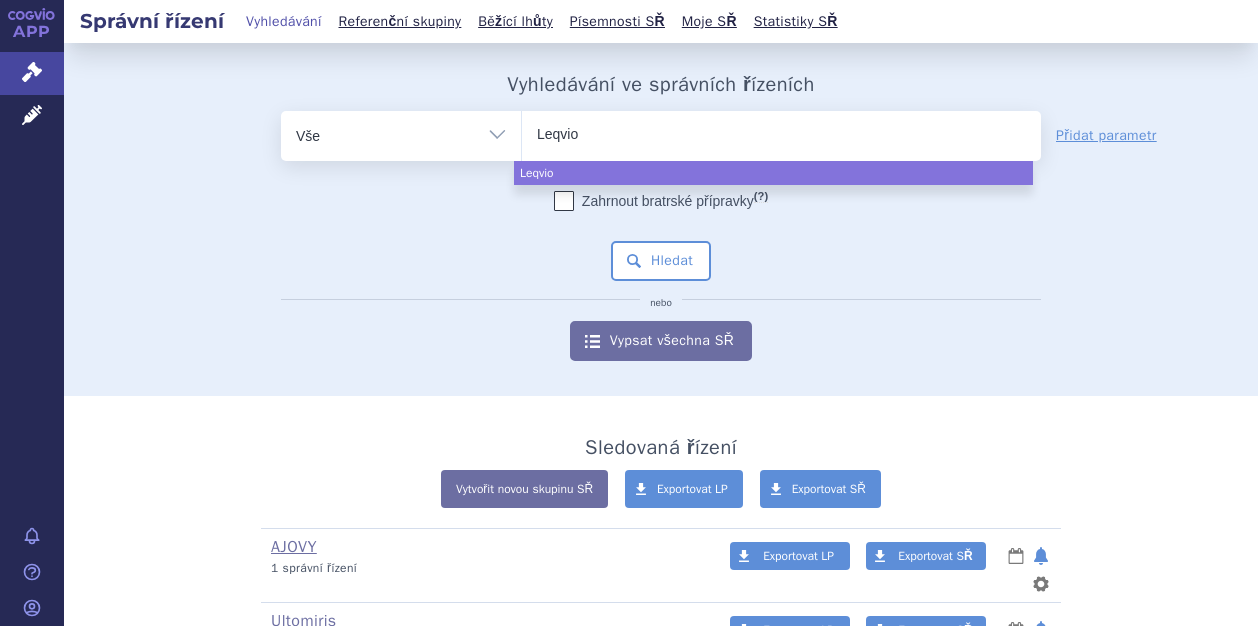 select on "Leqvio" 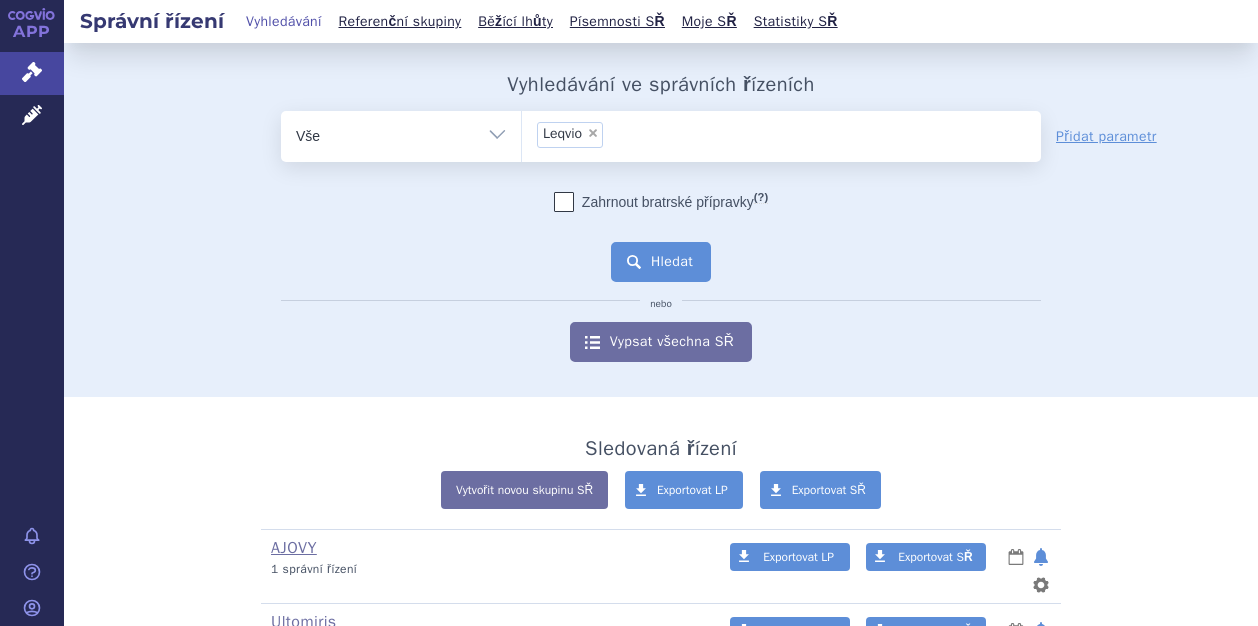 click on "Hledat" at bounding box center (661, 262) 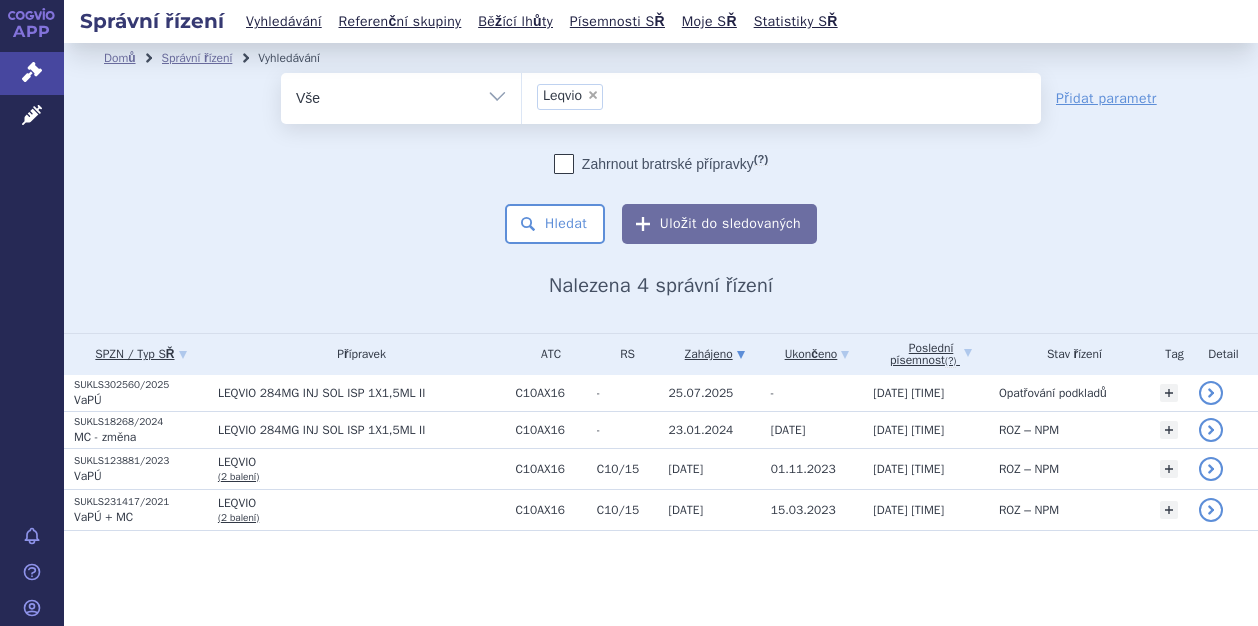 scroll, scrollTop: 0, scrollLeft: 0, axis: both 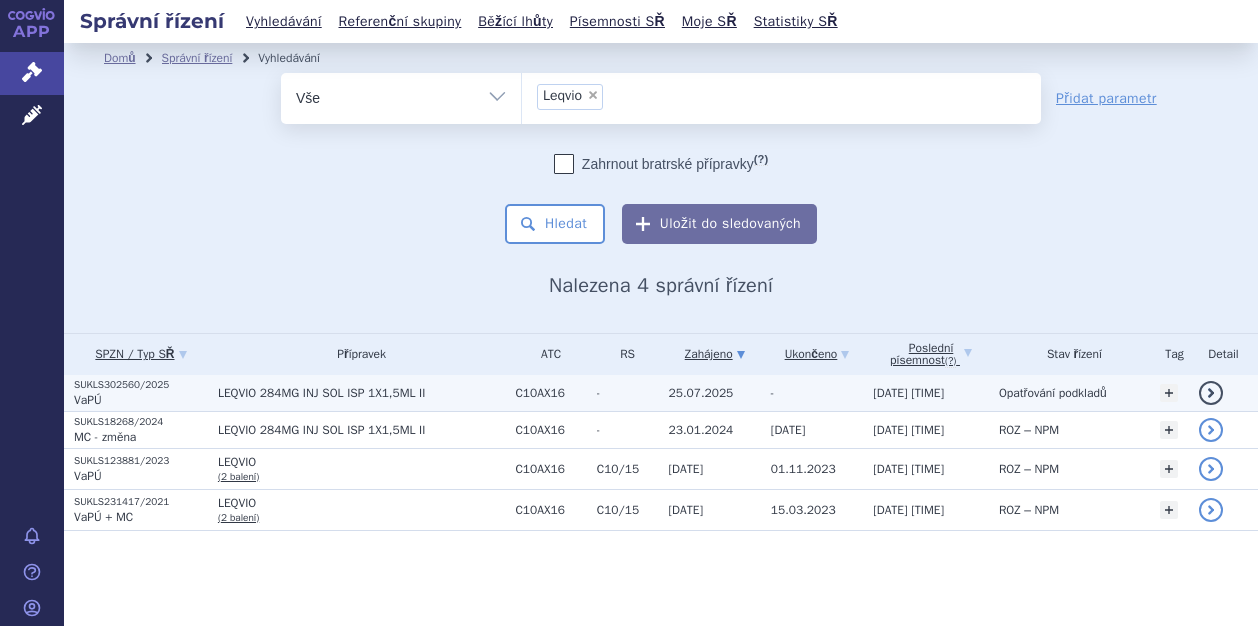 click on "SUKLS302560/2025" at bounding box center (141, 385) 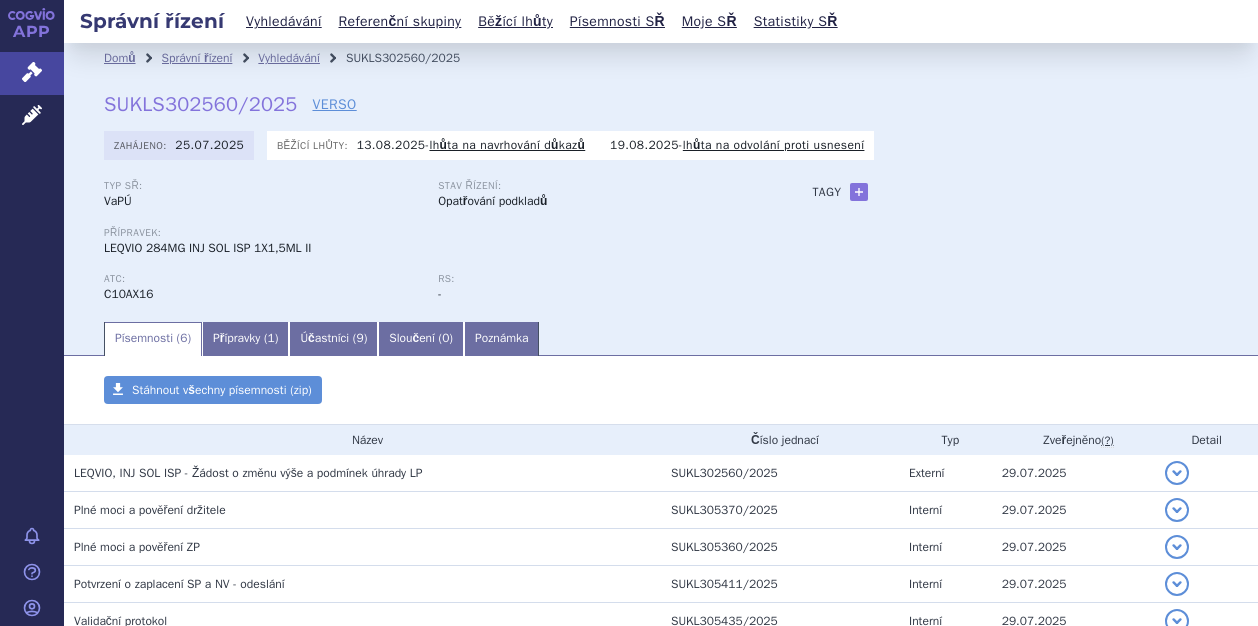 scroll, scrollTop: 0, scrollLeft: 0, axis: both 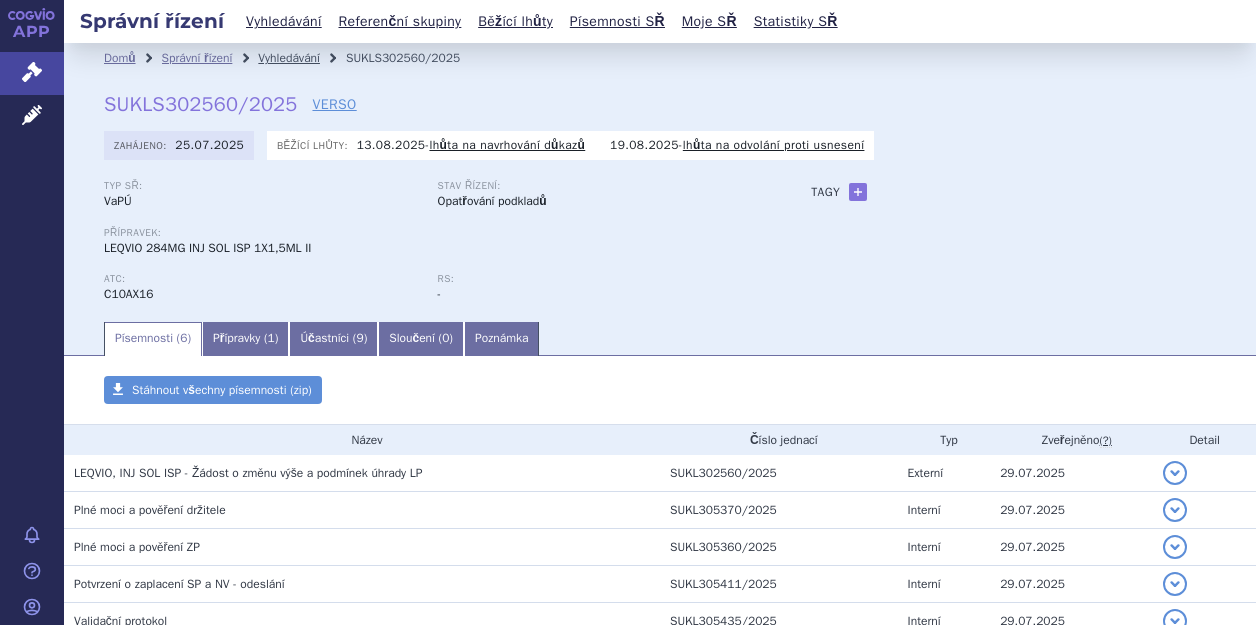 click on "Vyhledávání" at bounding box center (289, 58) 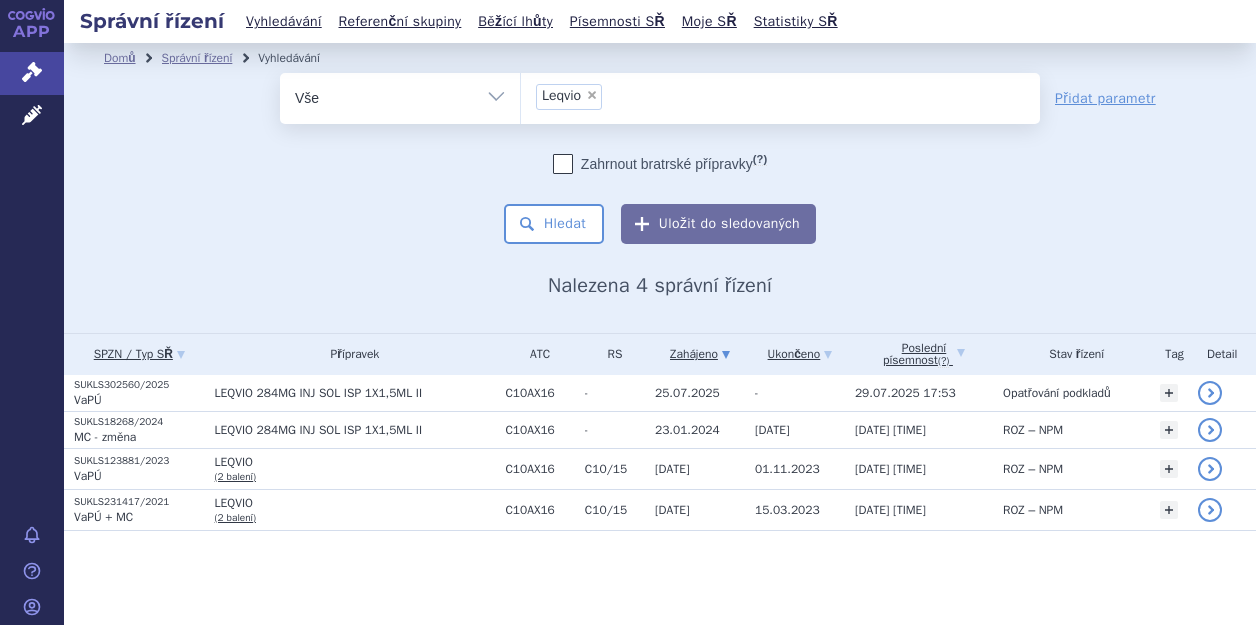 scroll, scrollTop: 0, scrollLeft: 0, axis: both 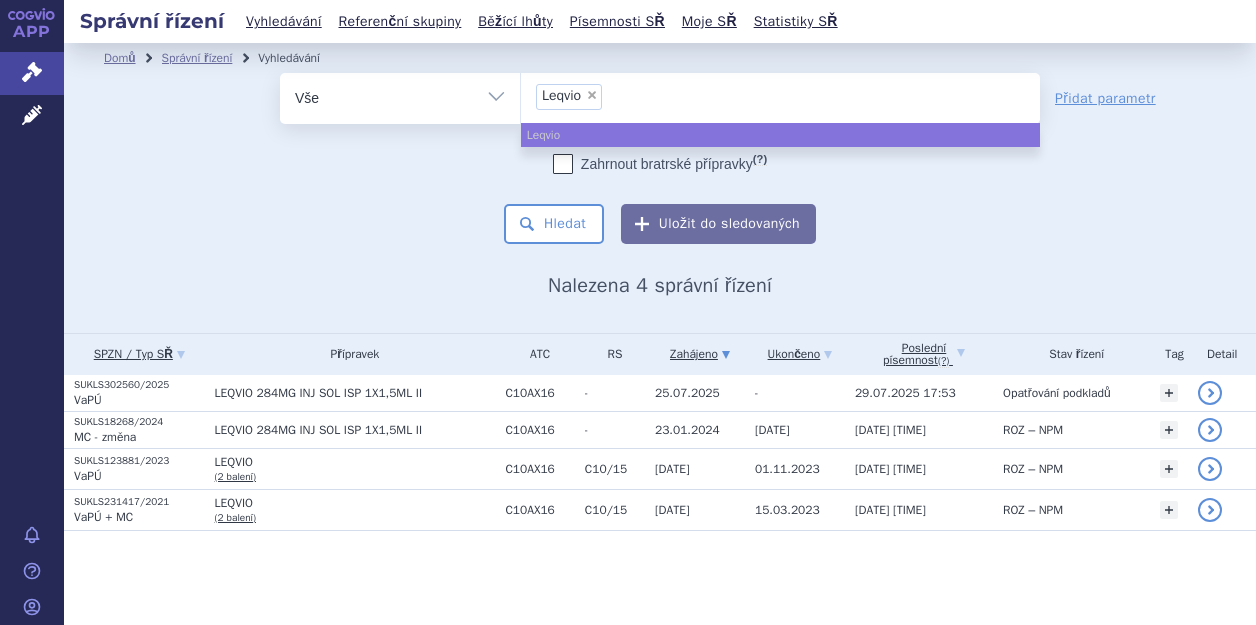 select 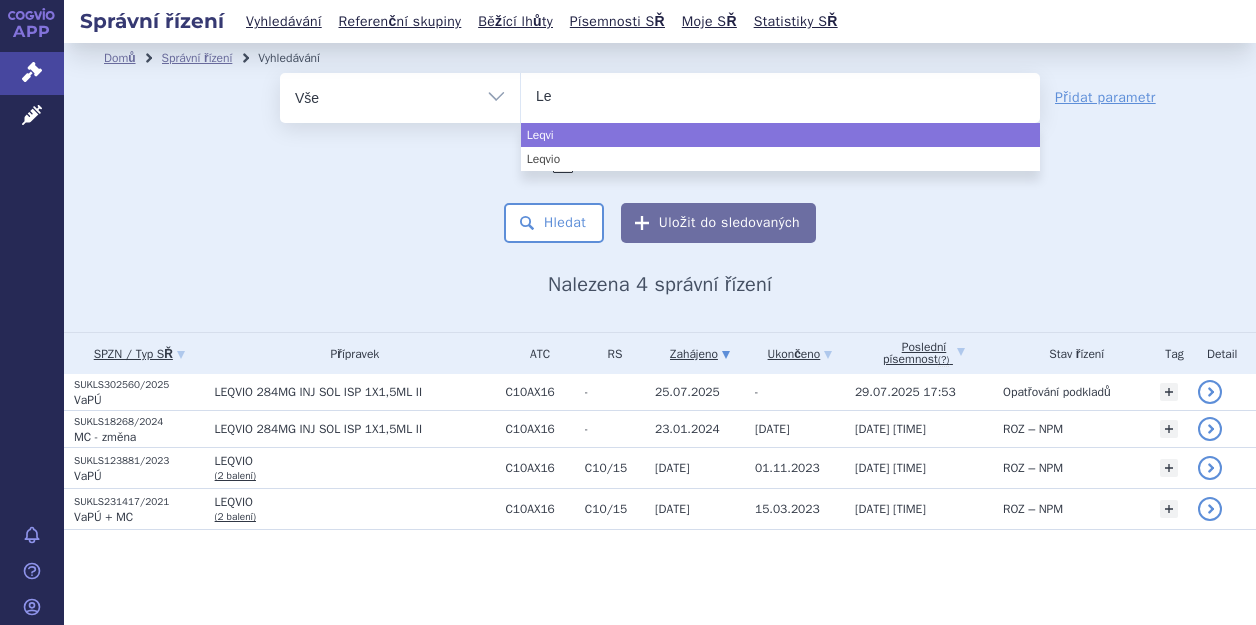 type on "L" 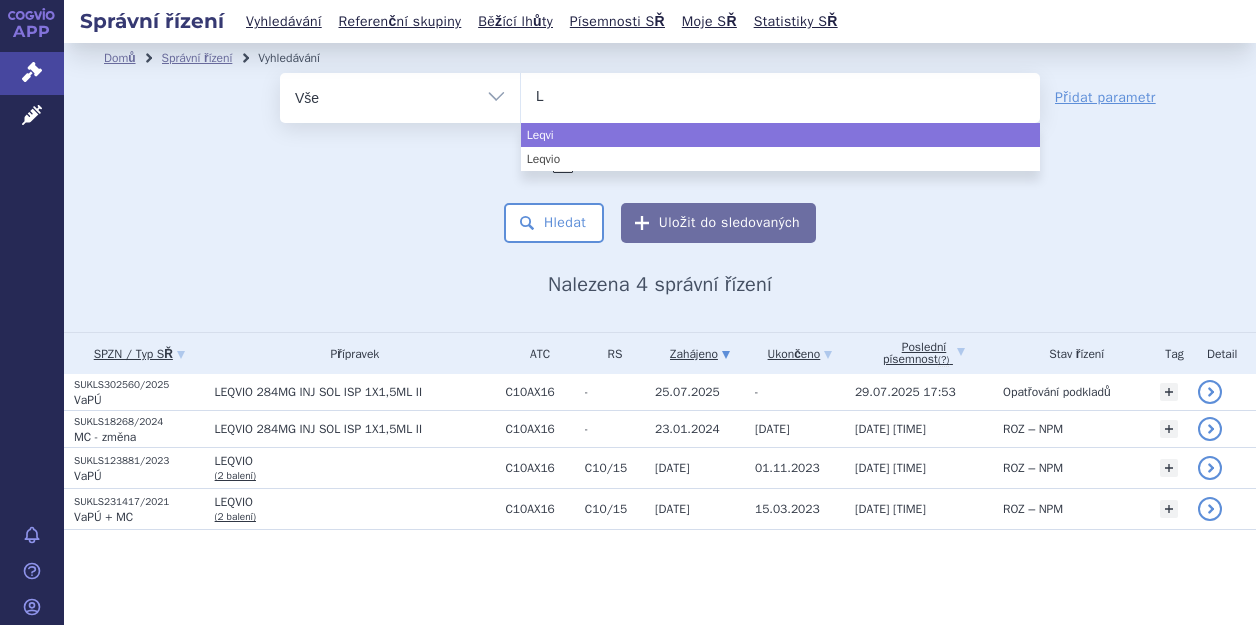 type 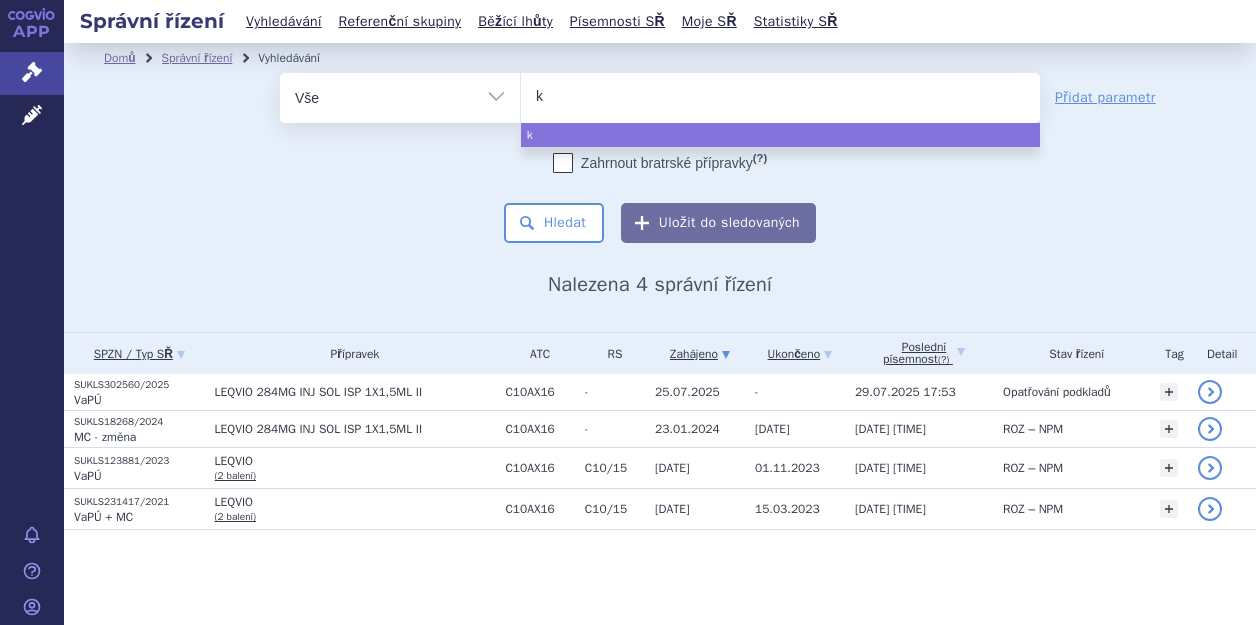 type on "ki" 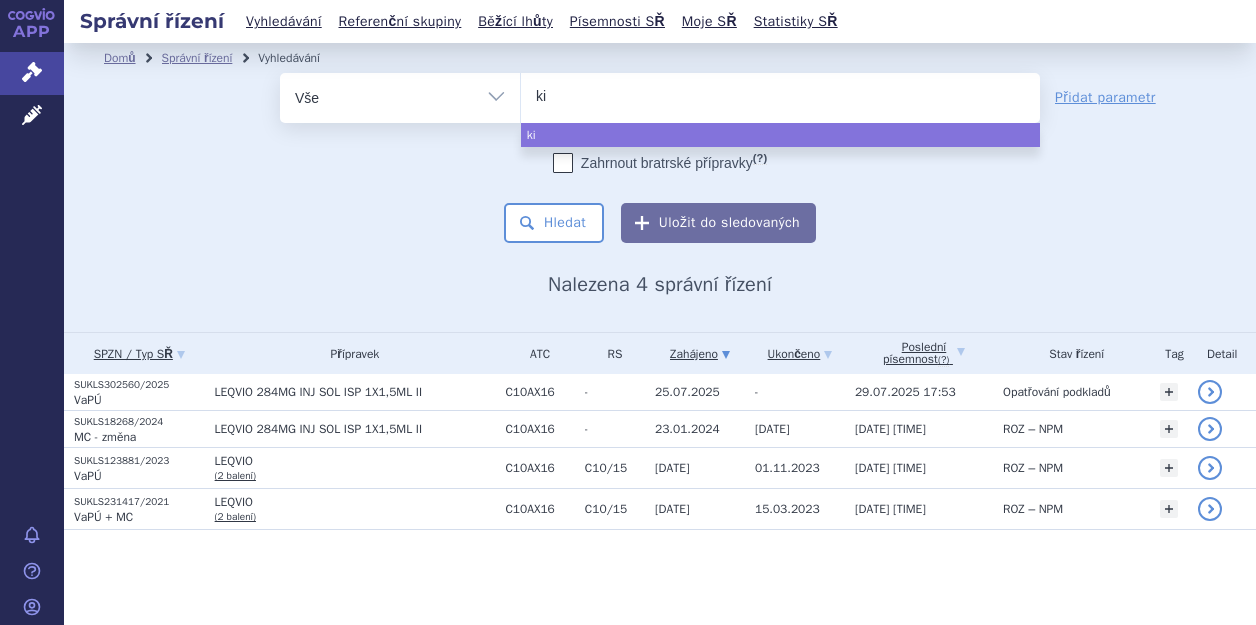 type on "kis" 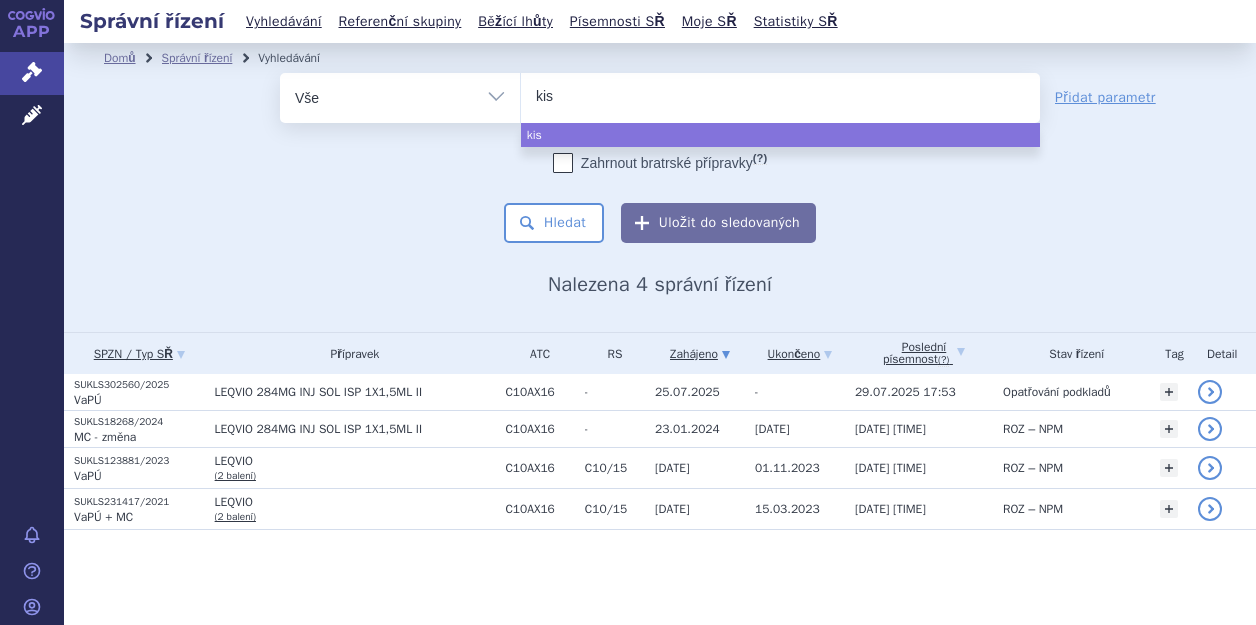 type on "kisq" 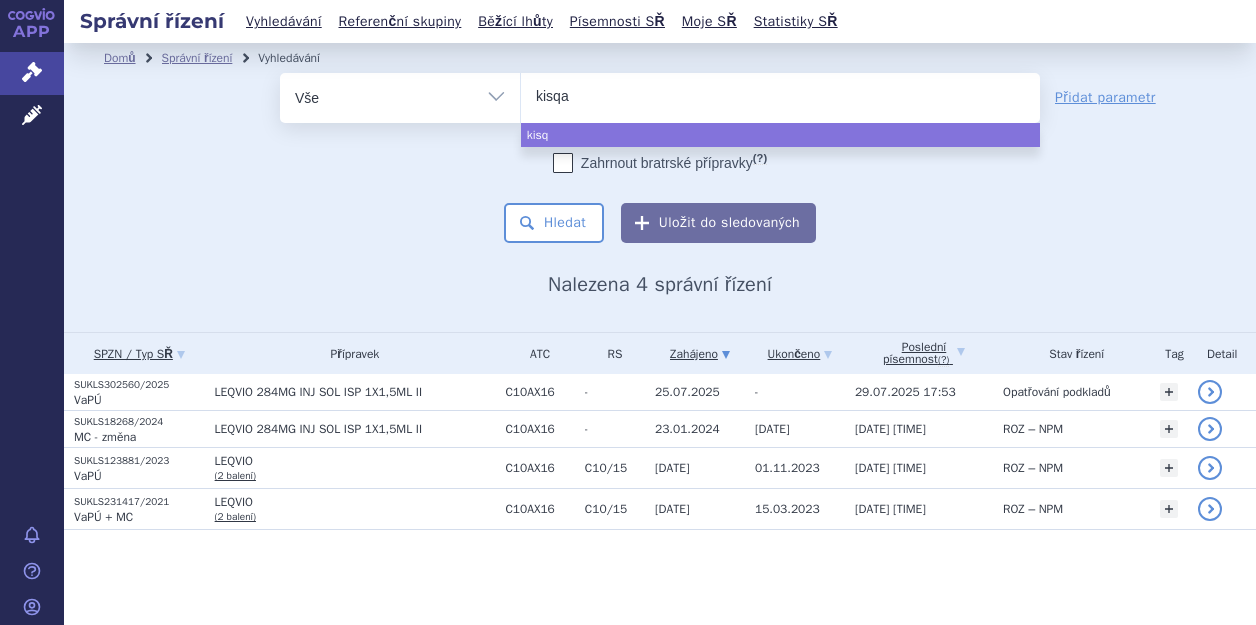 type on "kisqal" 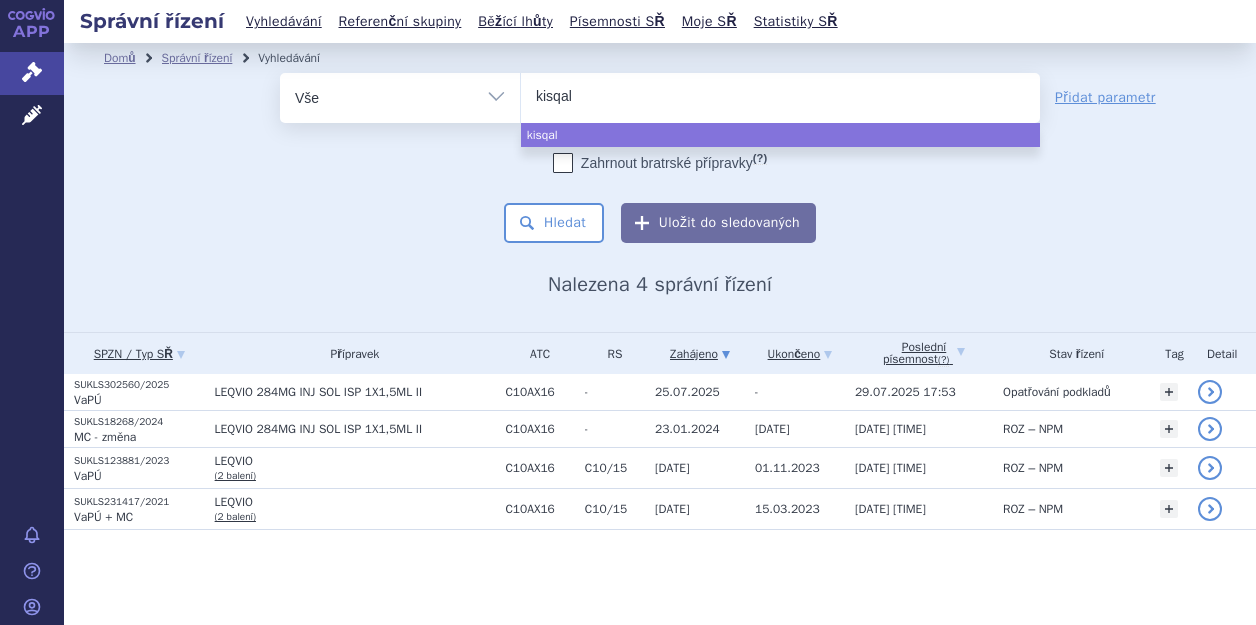 type on "kisqali" 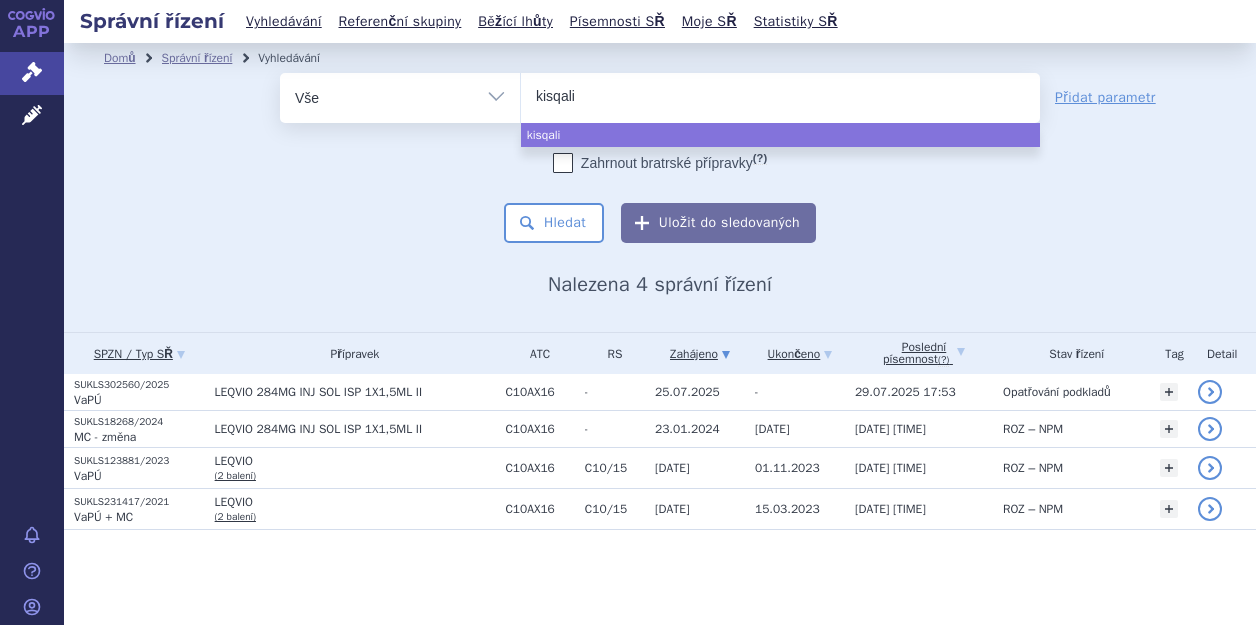 select on "kisqali" 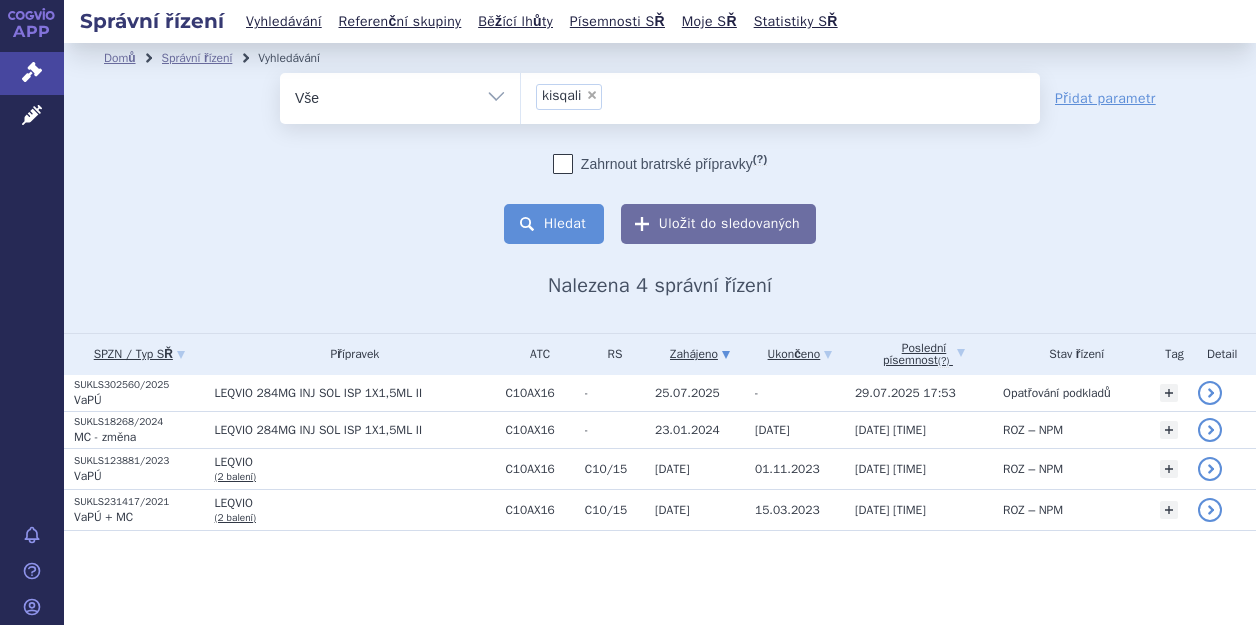 click on "Hledat" at bounding box center [554, 224] 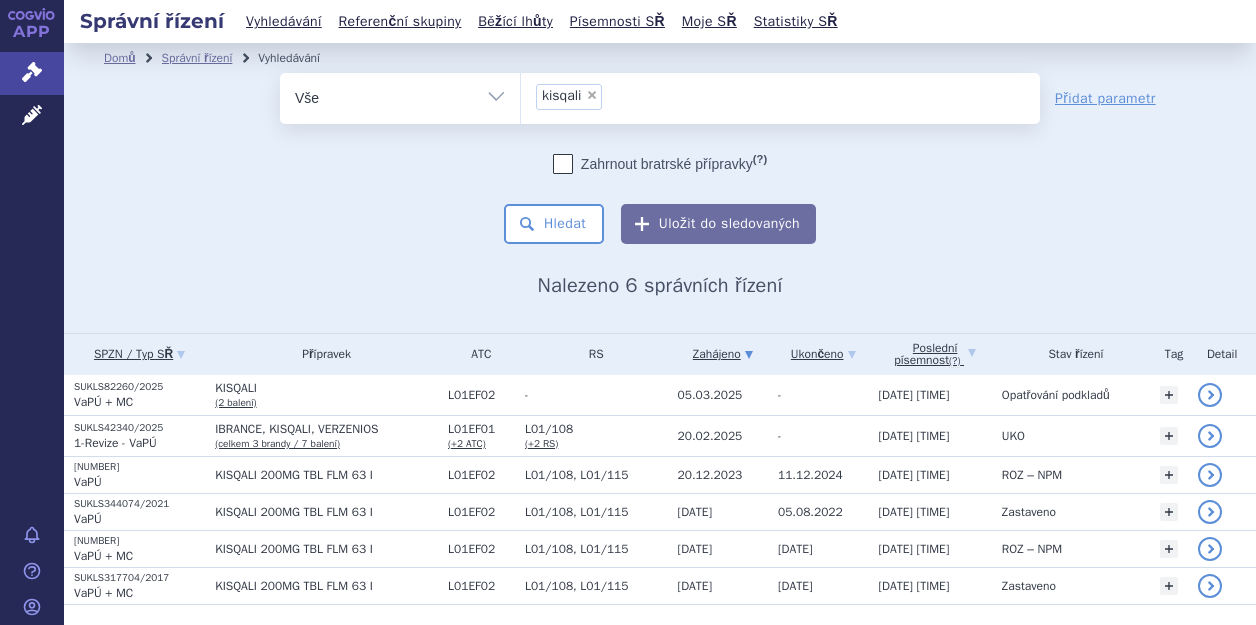 scroll, scrollTop: 0, scrollLeft: 0, axis: both 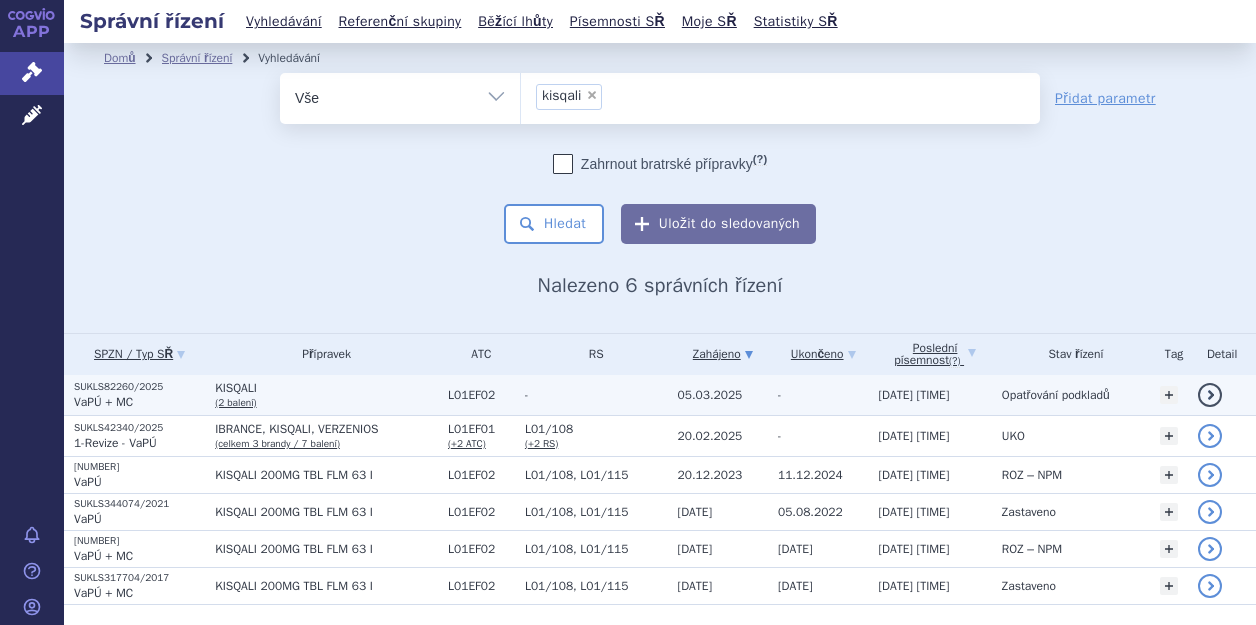 click on "SUKLS82260/2025" at bounding box center (139, 387) 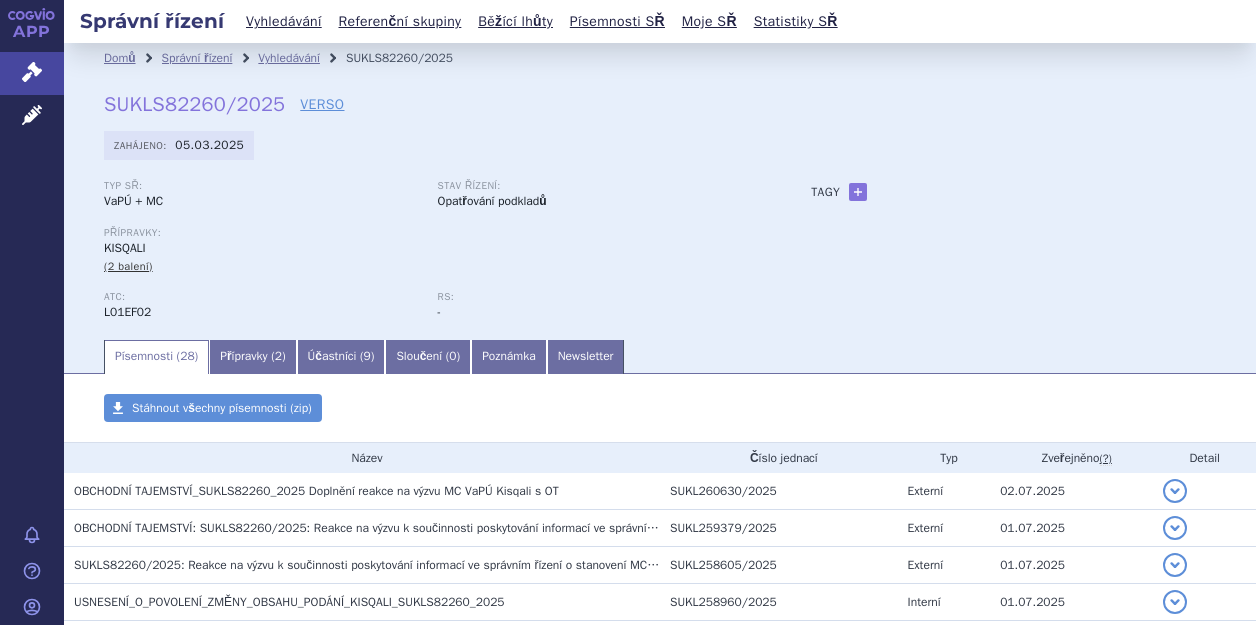 scroll, scrollTop: 0, scrollLeft: 0, axis: both 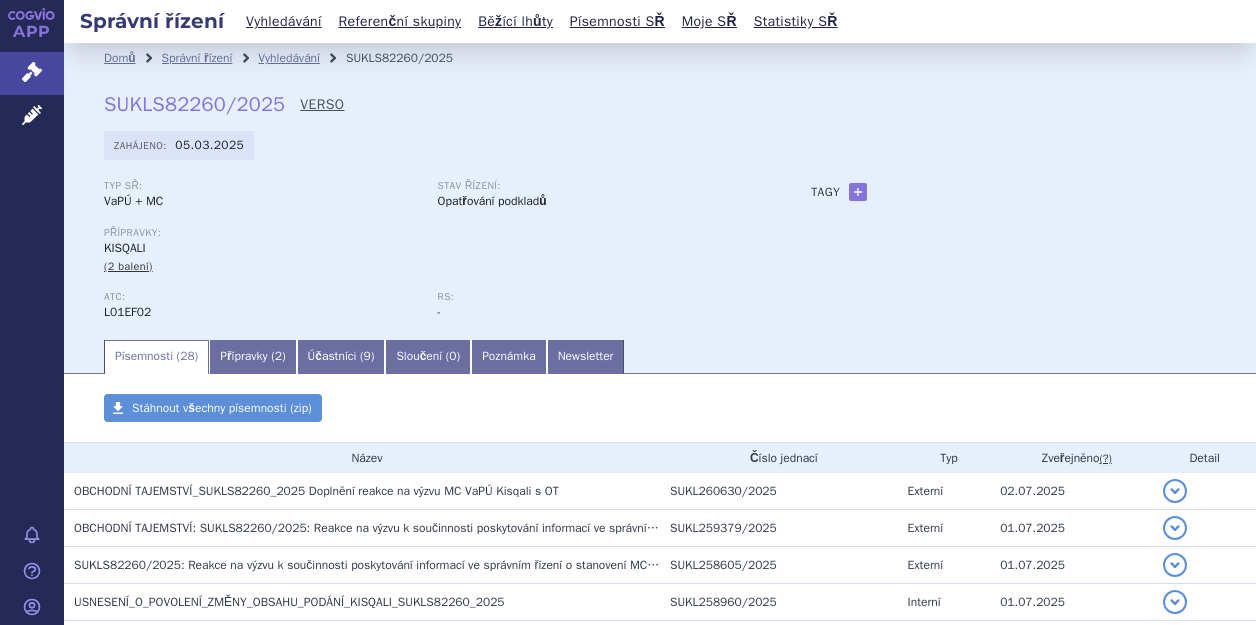 click on "VERSO" at bounding box center [322, 105] 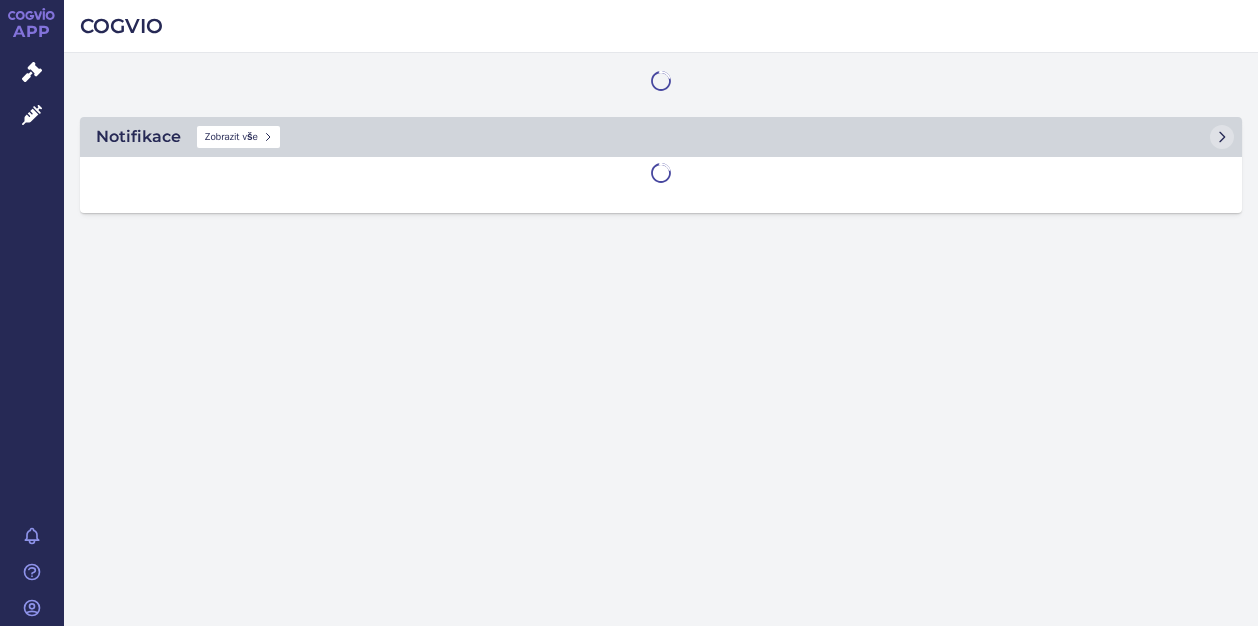 scroll, scrollTop: 0, scrollLeft: 0, axis: both 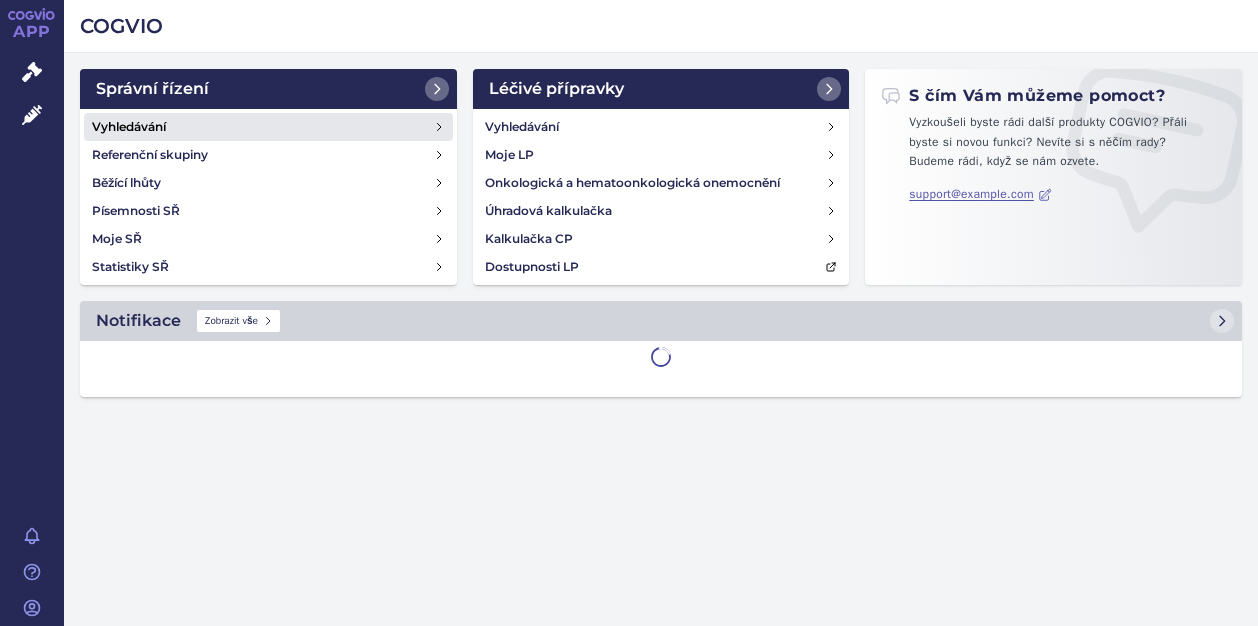 click on "Vyhledávání" at bounding box center (129, 127) 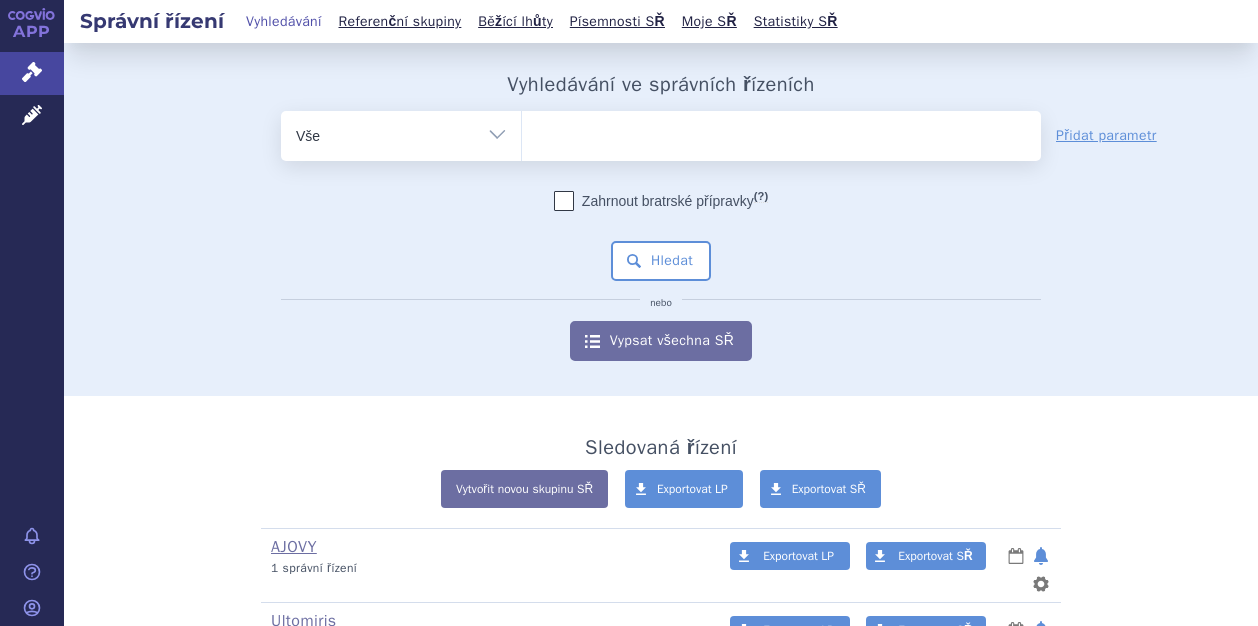 scroll, scrollTop: 0, scrollLeft: 0, axis: both 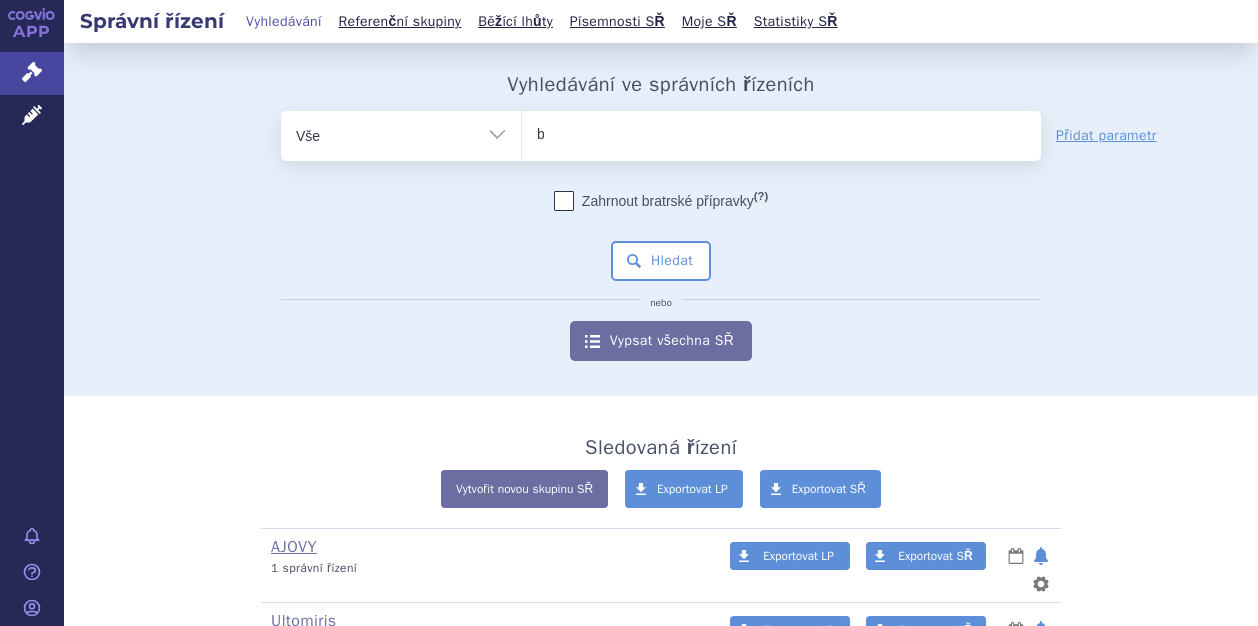 type on "be" 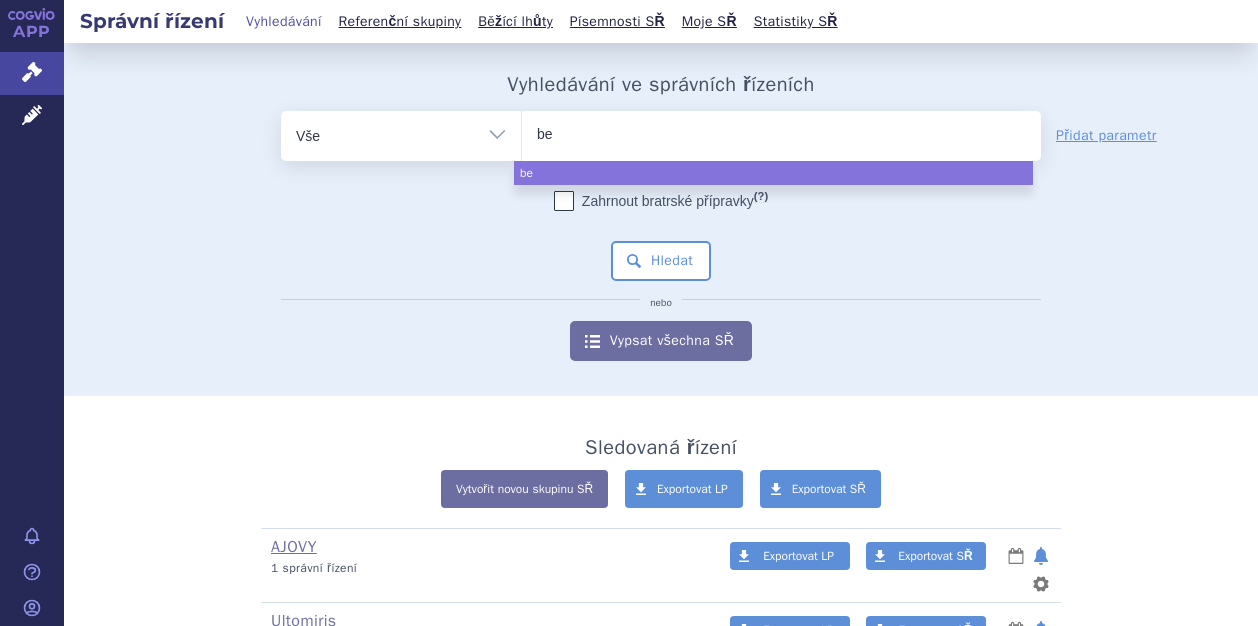 type on "beo" 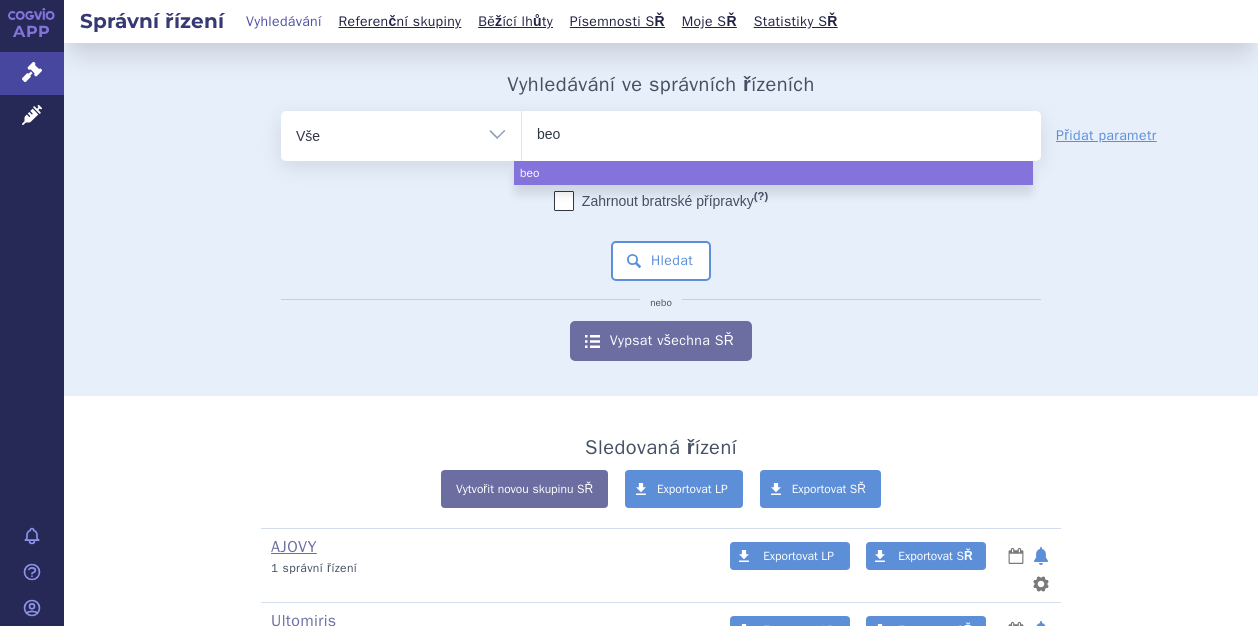 type on "beov" 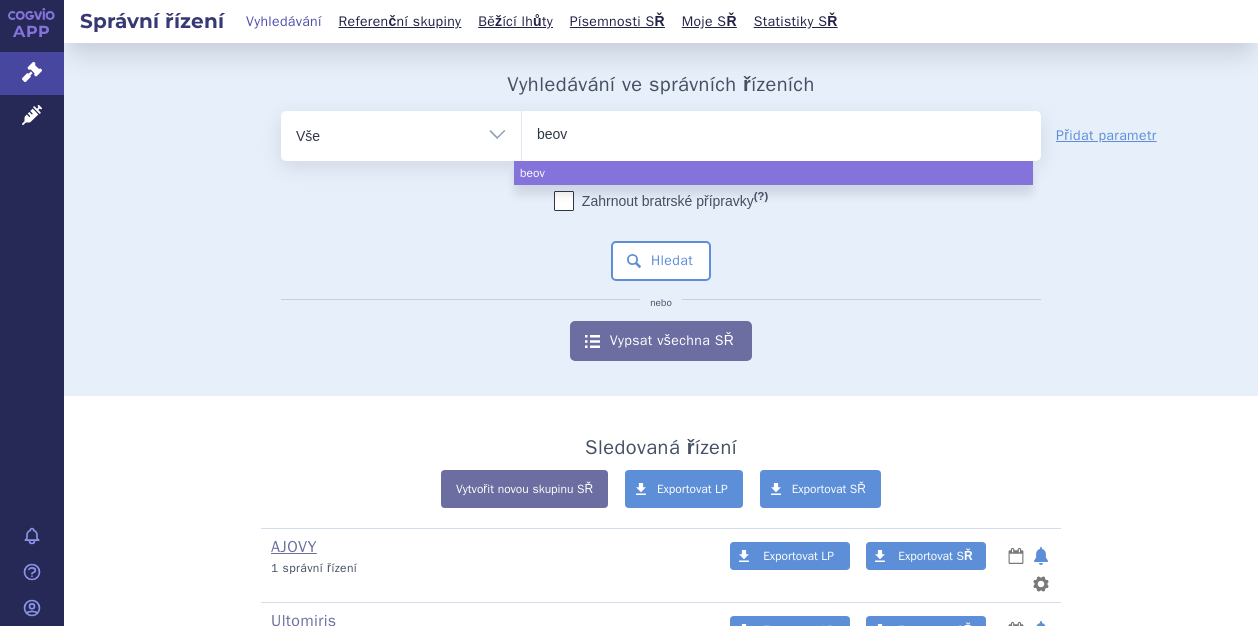 type on "beovu" 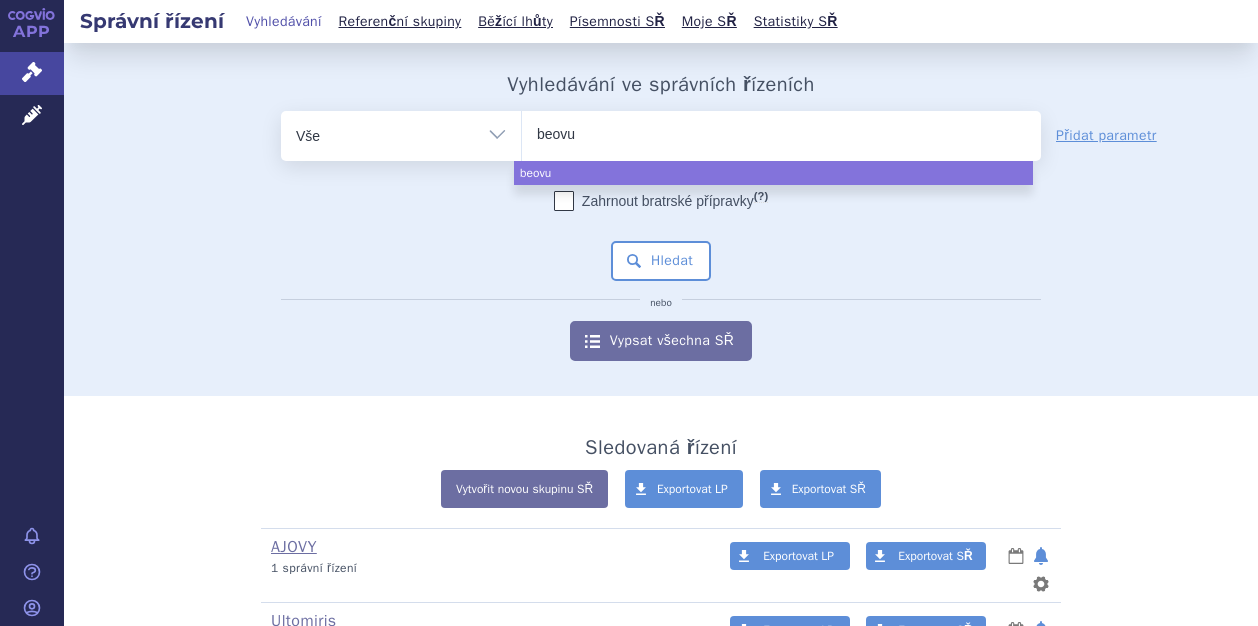 select on "beovu" 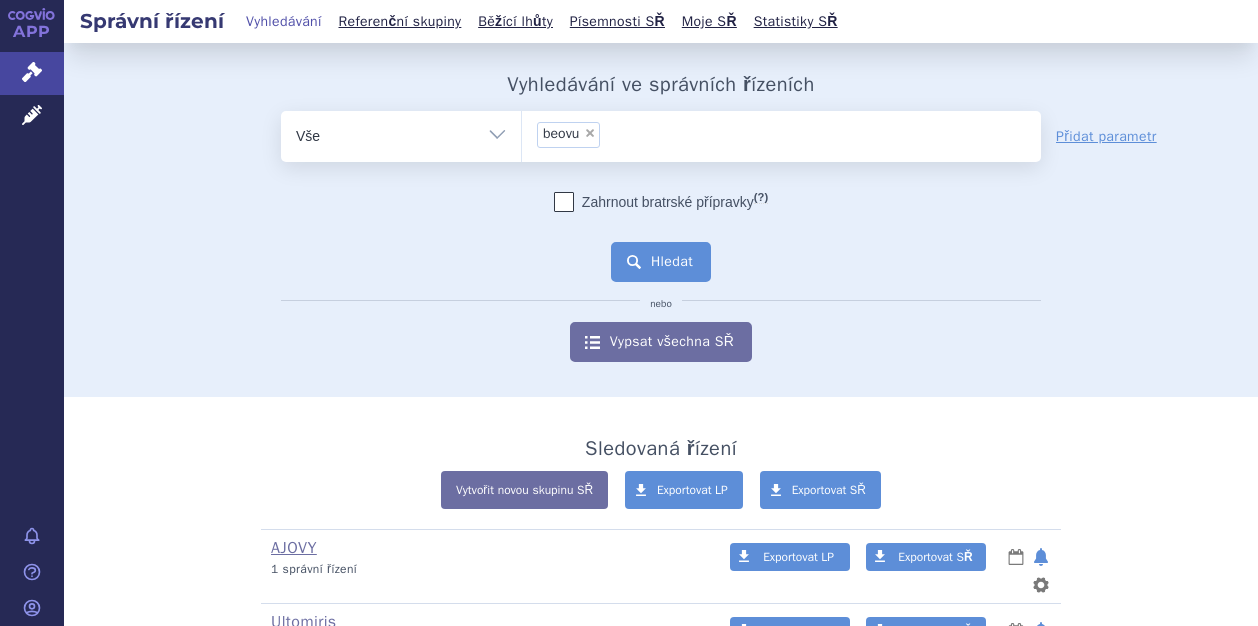 click on "Hledat" at bounding box center (661, 262) 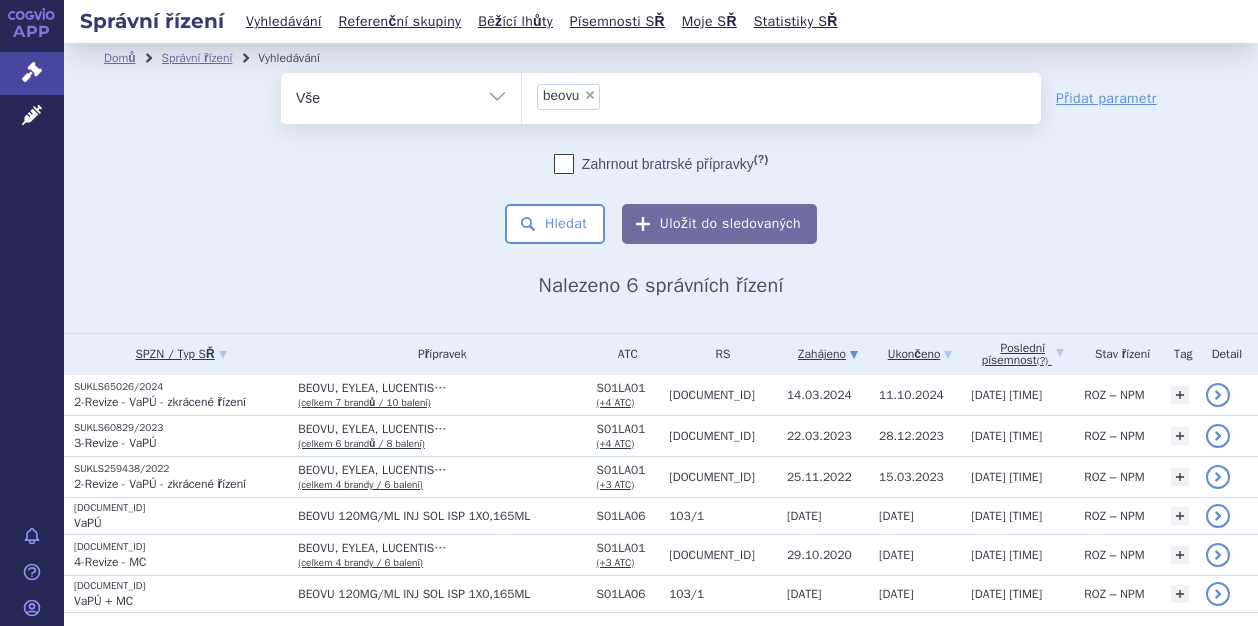 scroll, scrollTop: 0, scrollLeft: 0, axis: both 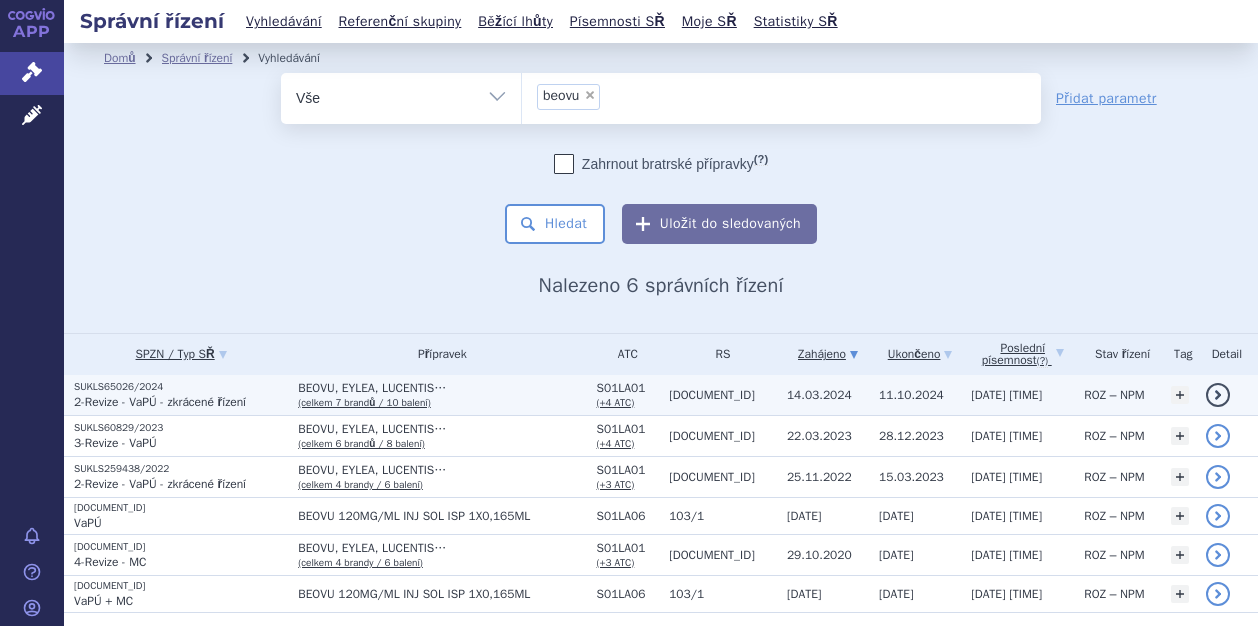 click on "2-Revize - VaPÚ - zkrácené řízení" at bounding box center (160, 402) 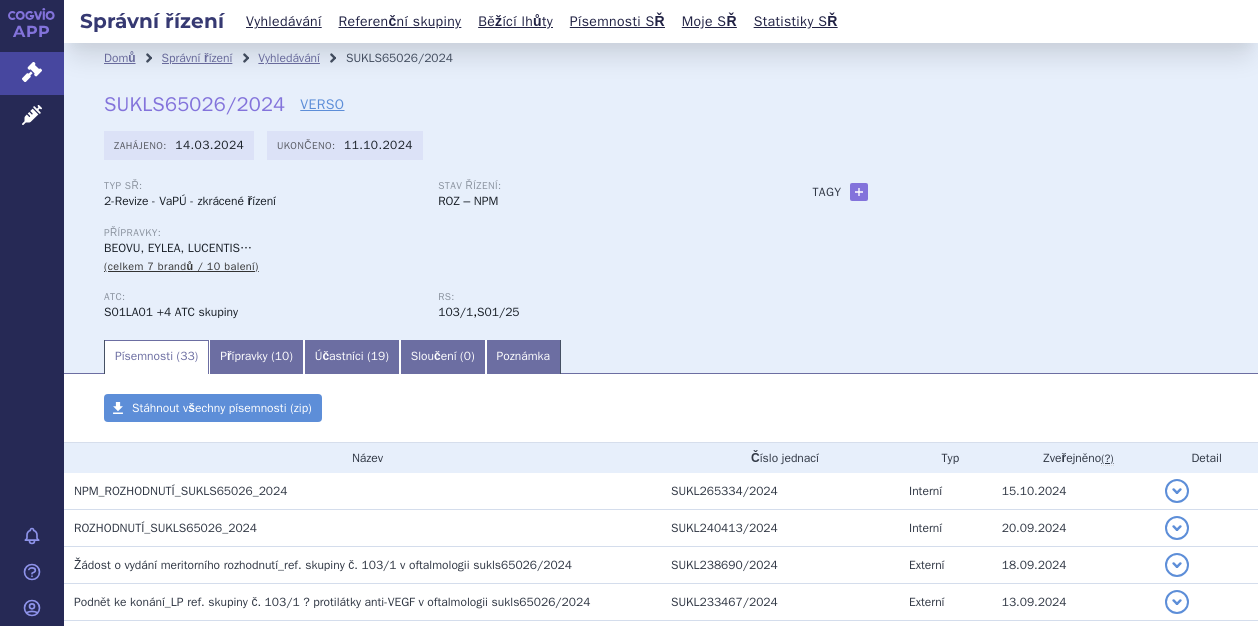 scroll, scrollTop: 0, scrollLeft: 0, axis: both 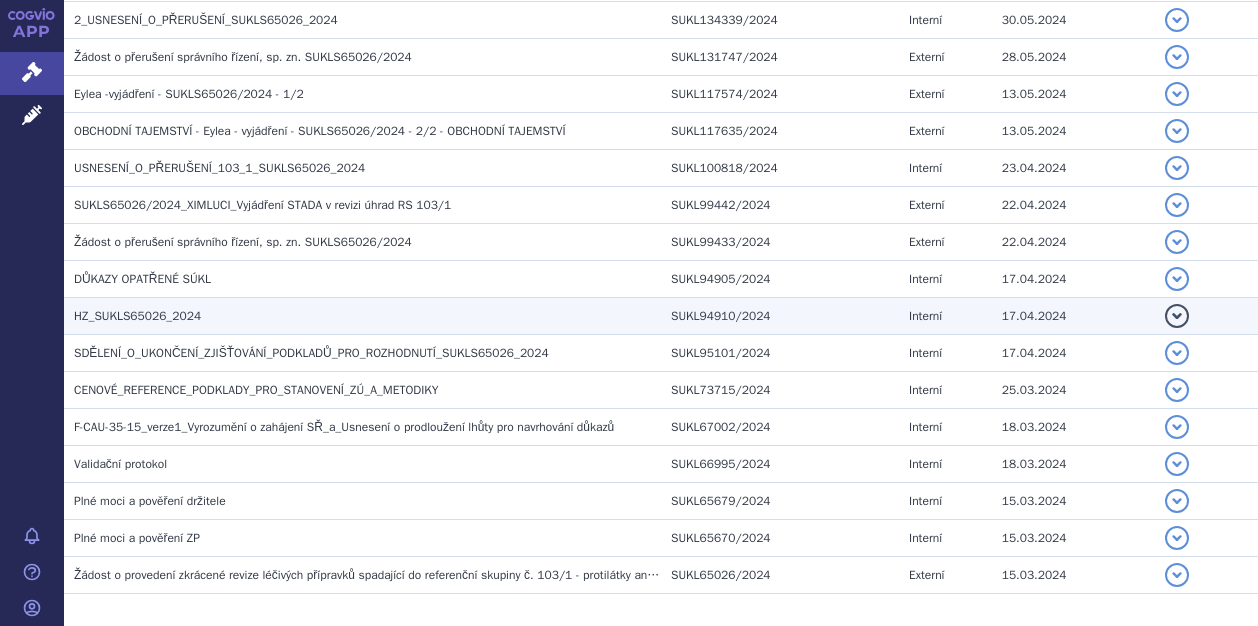 click on "HZ_SUKLS65026_2024" at bounding box center (137, 316) 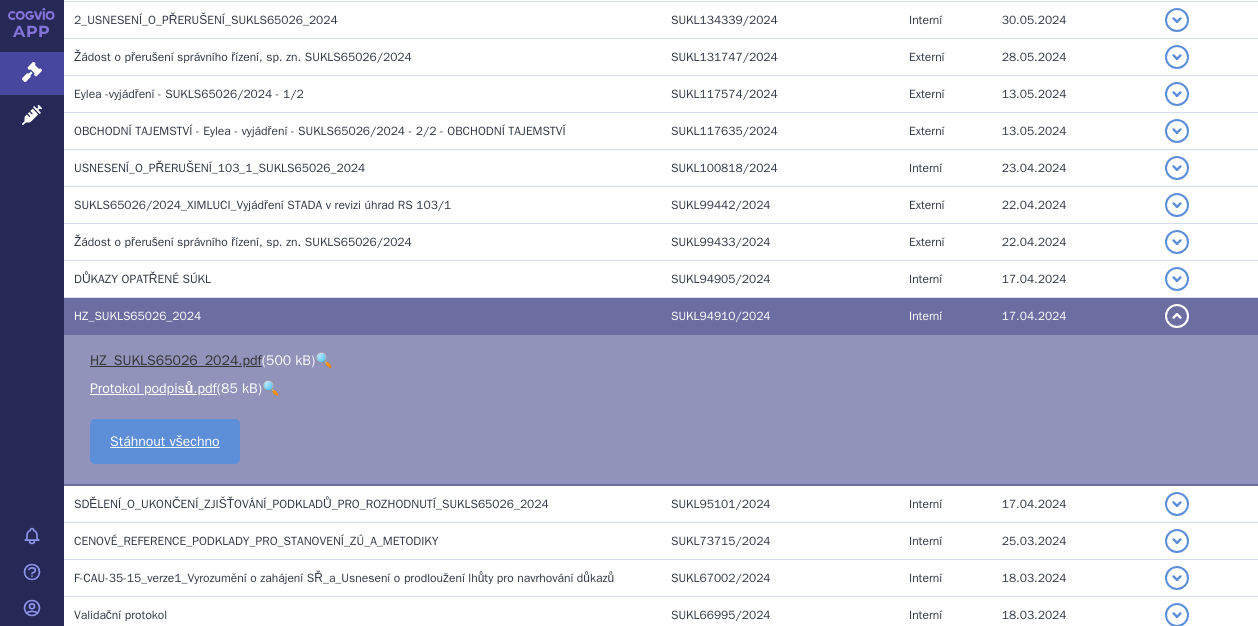click on "HZ_SUKLS65026_2024.pdf" at bounding box center (176, 360) 